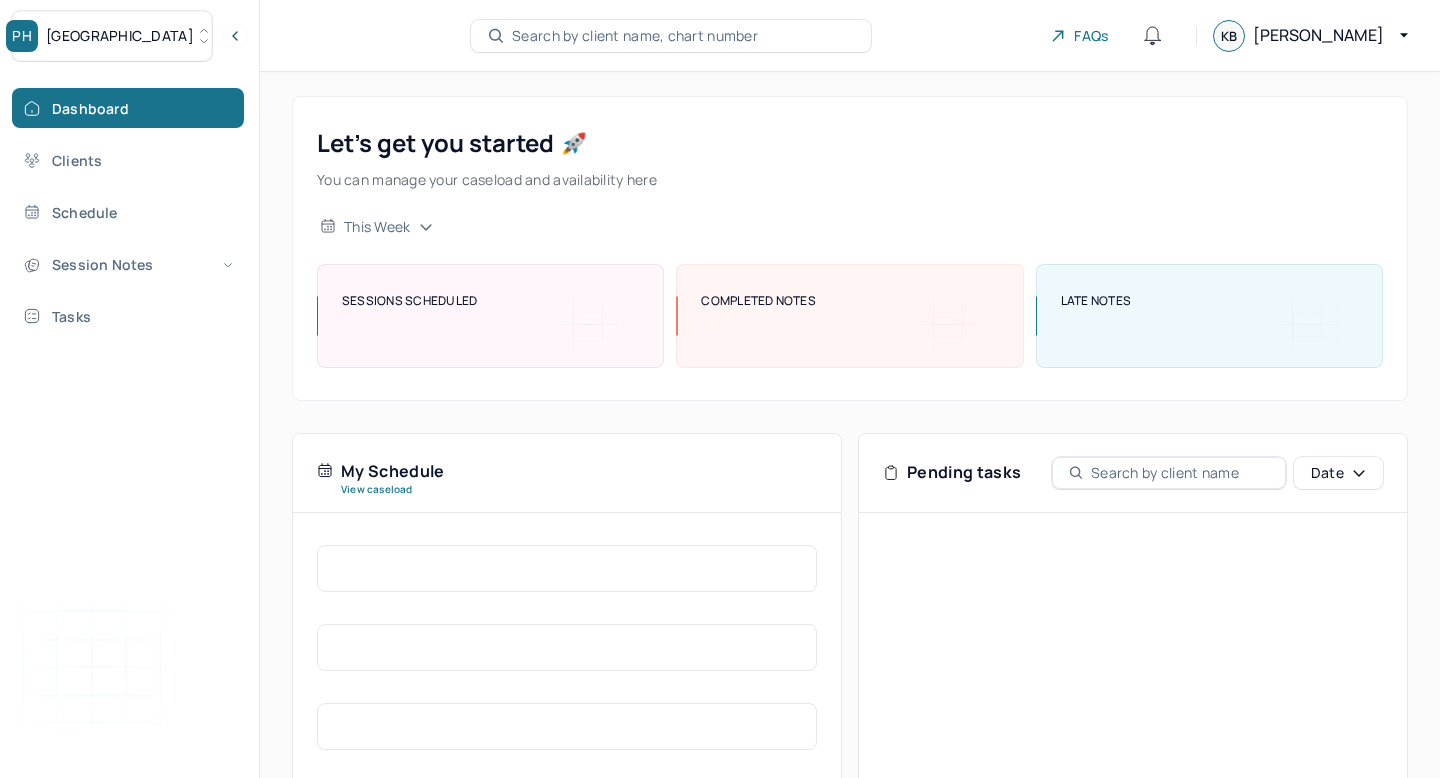 scroll, scrollTop: 0, scrollLeft: 0, axis: both 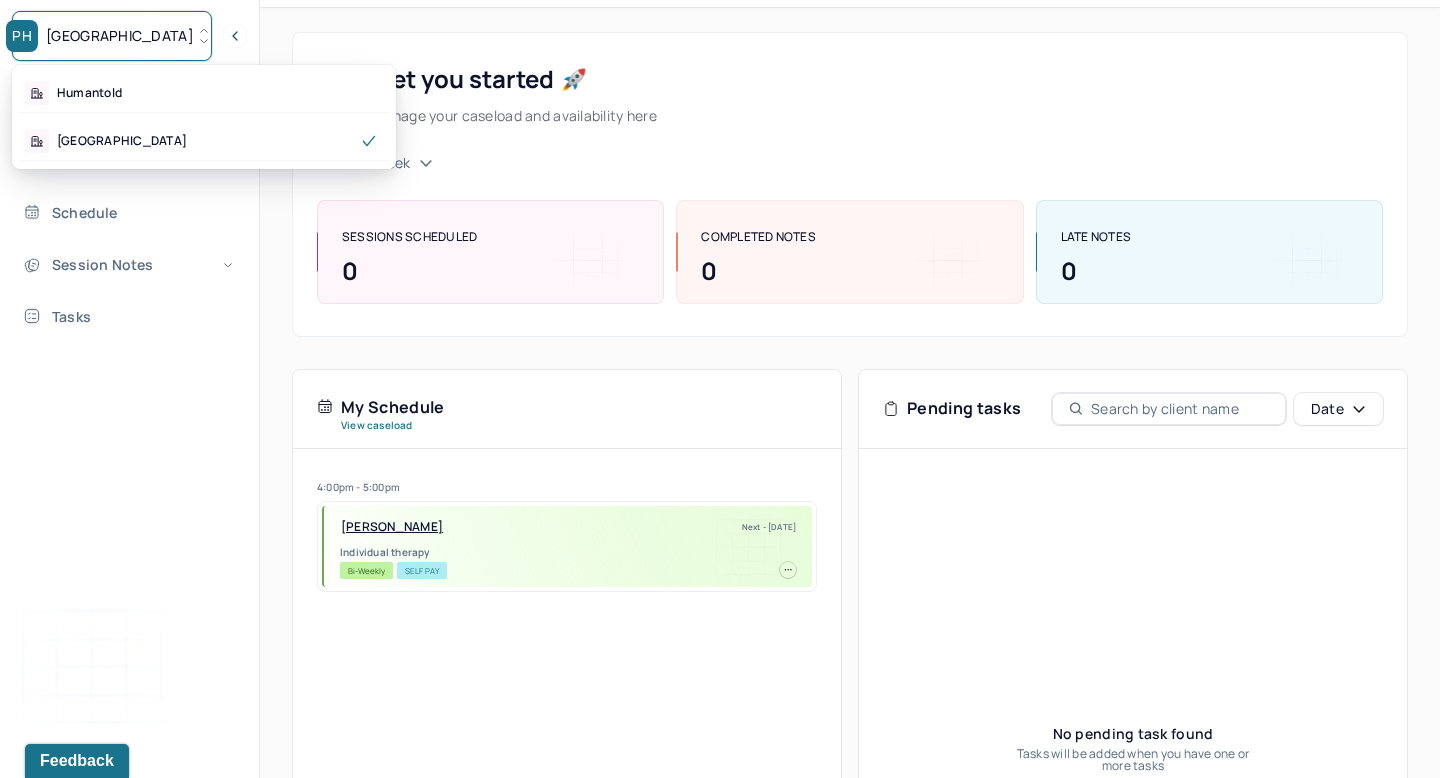 click on "PH Park Hill" at bounding box center [112, 36] 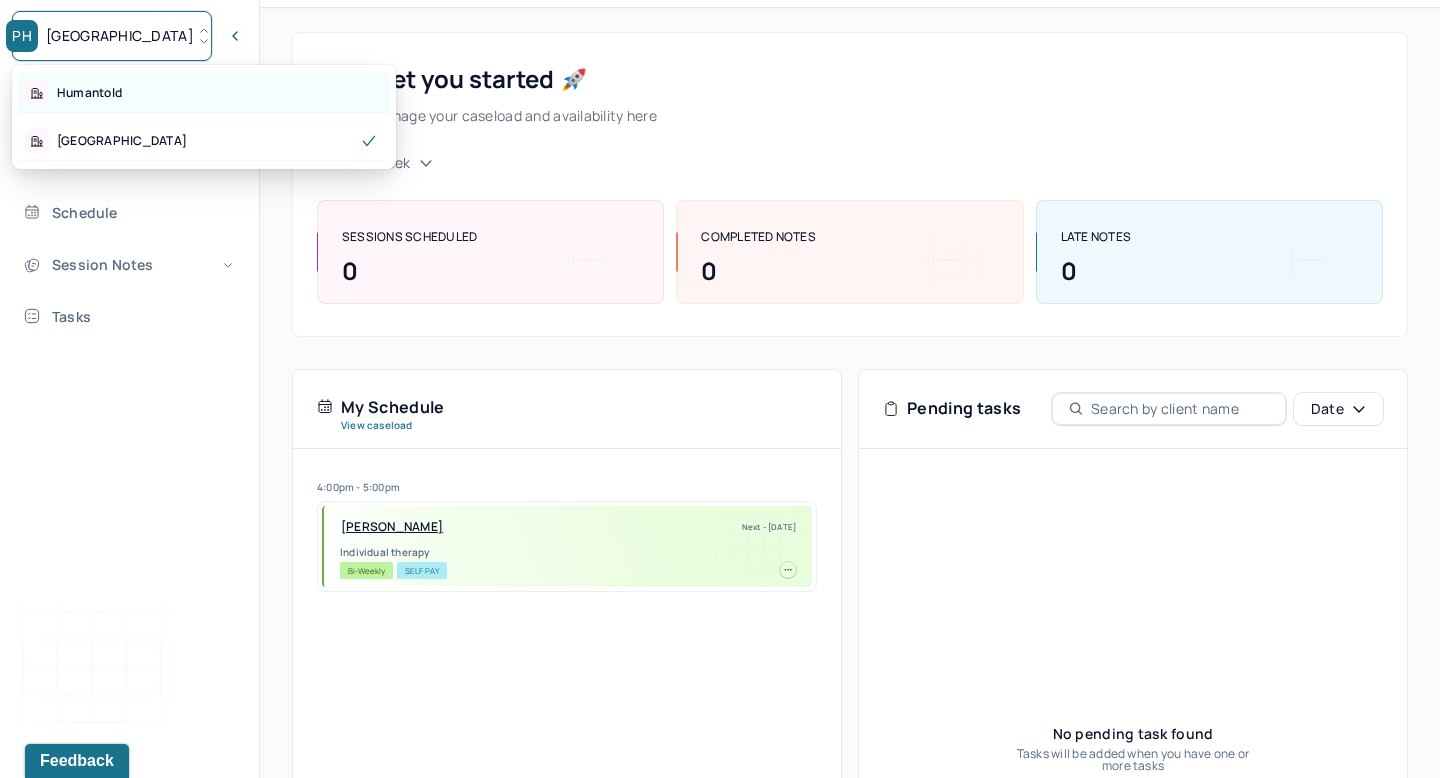 click on "Humantold" at bounding box center (204, 93) 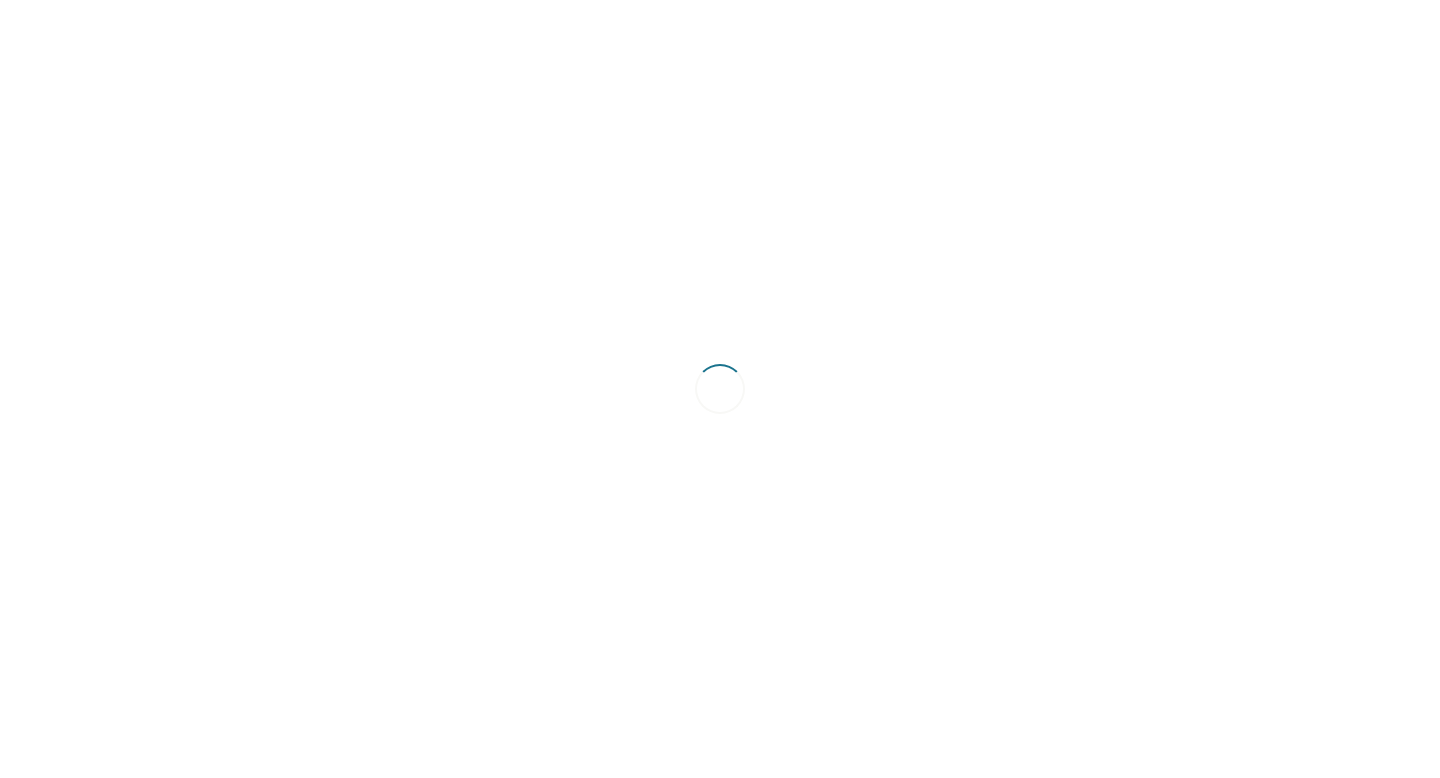 scroll, scrollTop: 0, scrollLeft: 0, axis: both 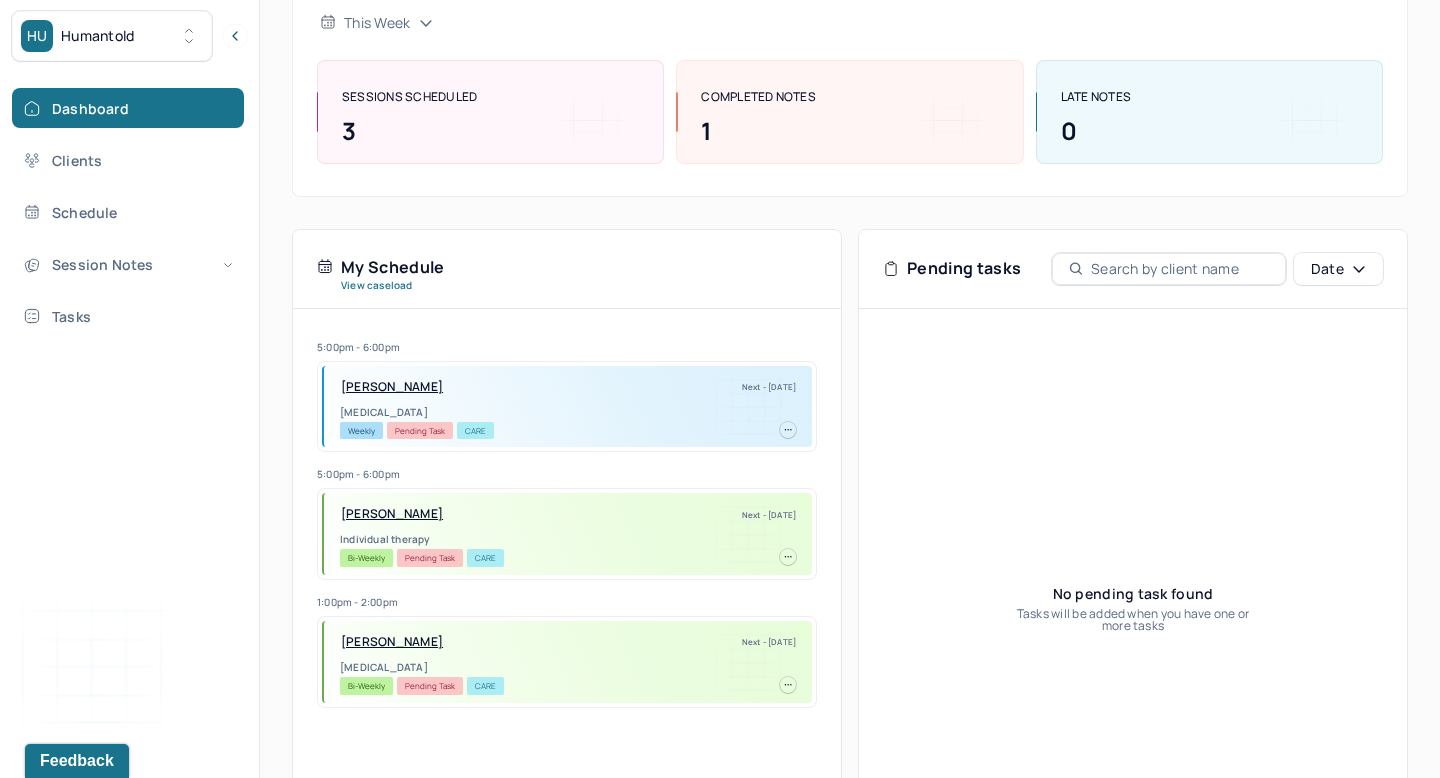 click on "[PERSON_NAME]" at bounding box center [392, 387] 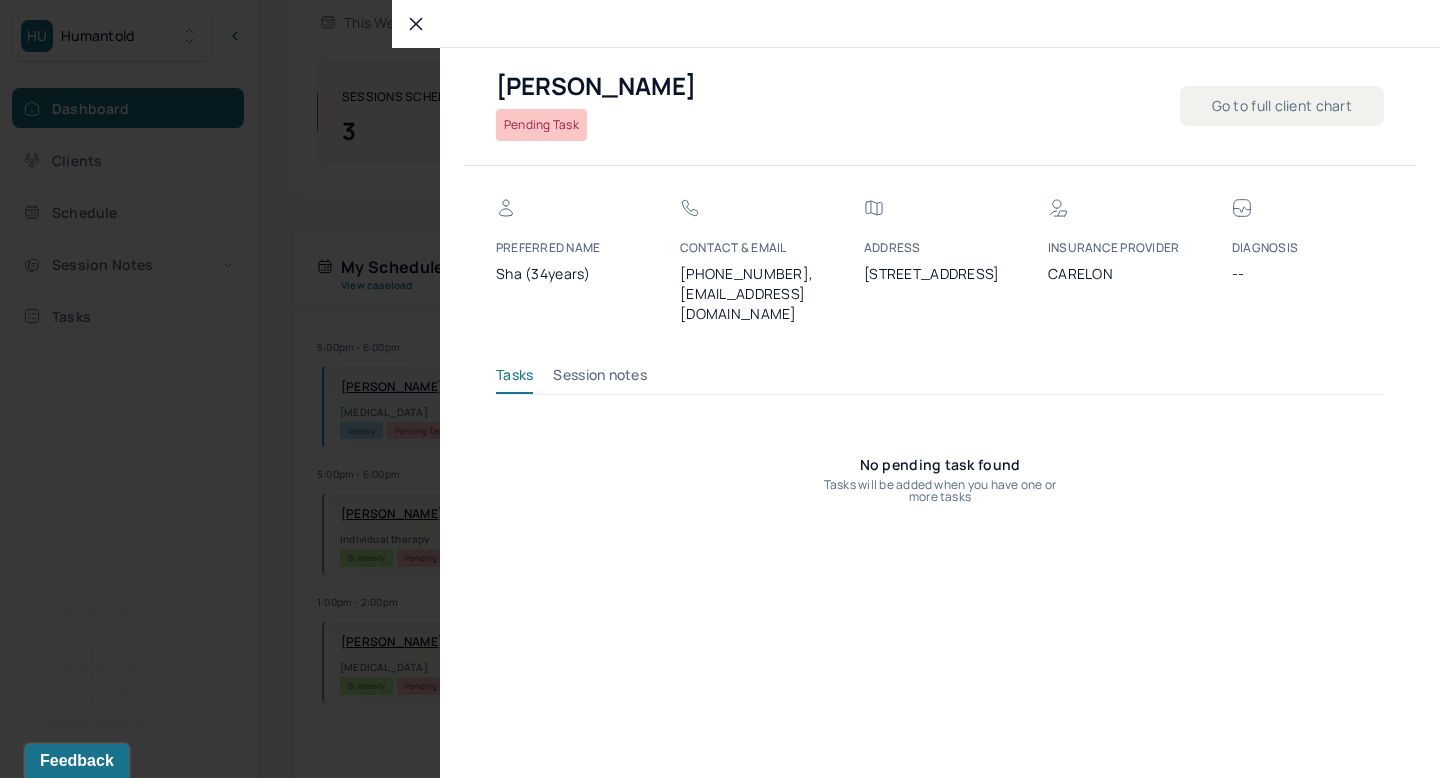click 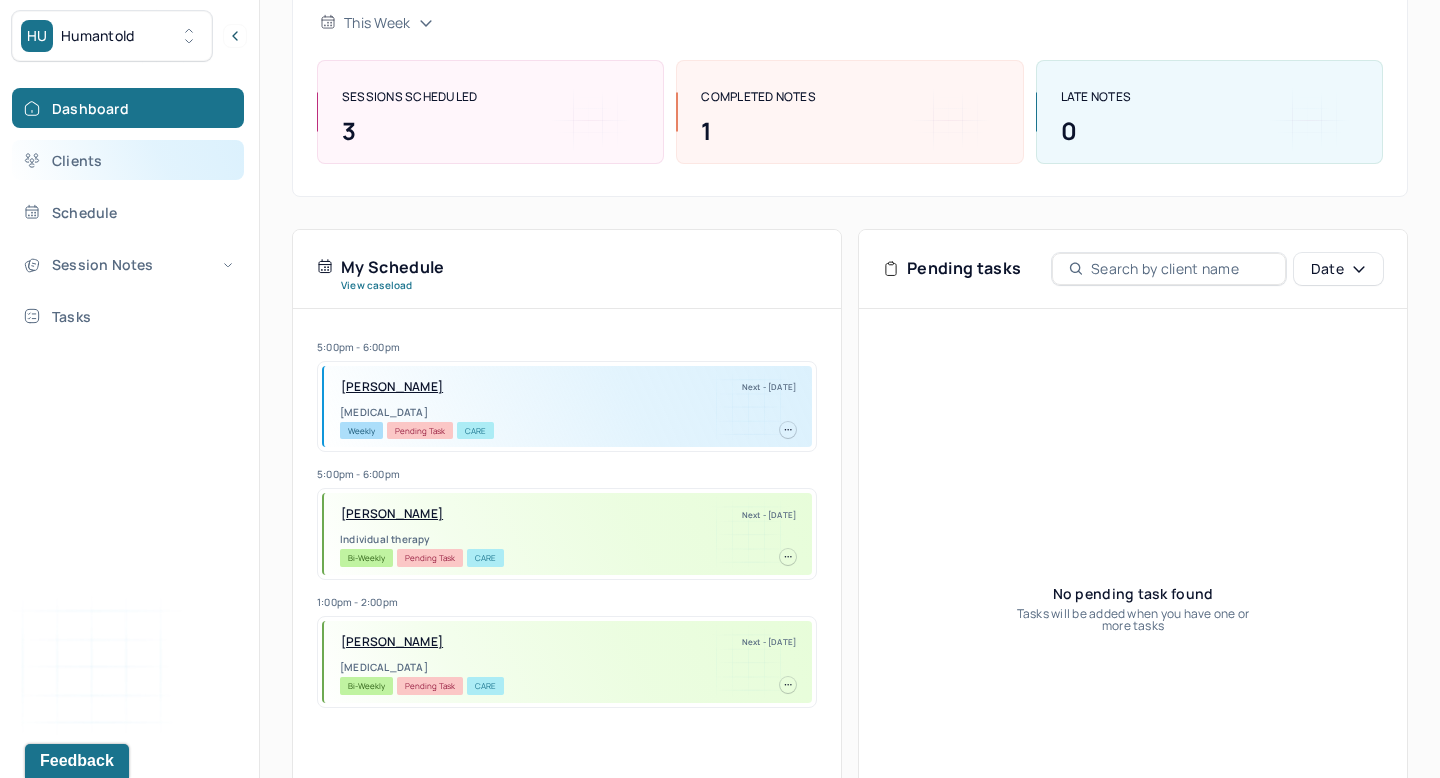 click on "Clients" at bounding box center [128, 160] 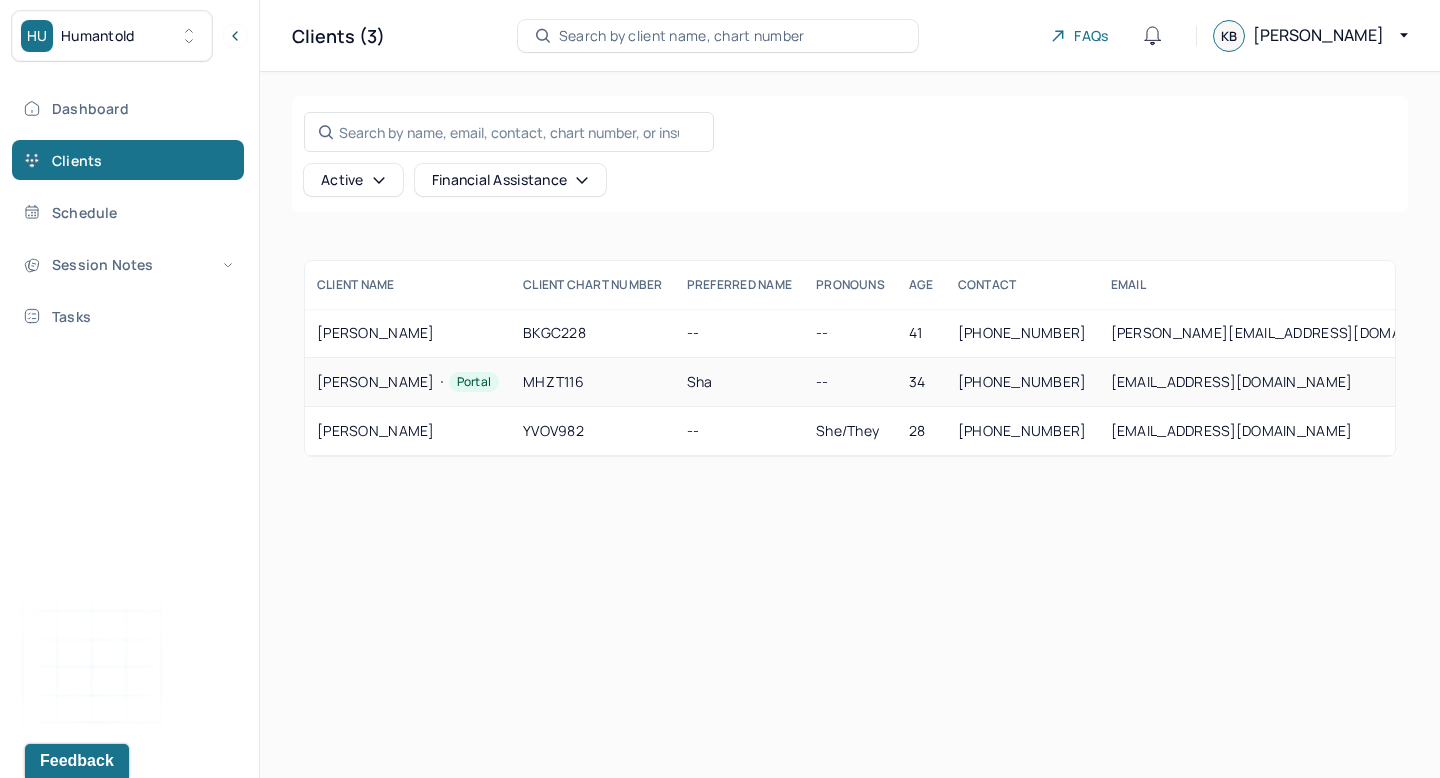 click on "MHZT116" at bounding box center [593, 382] 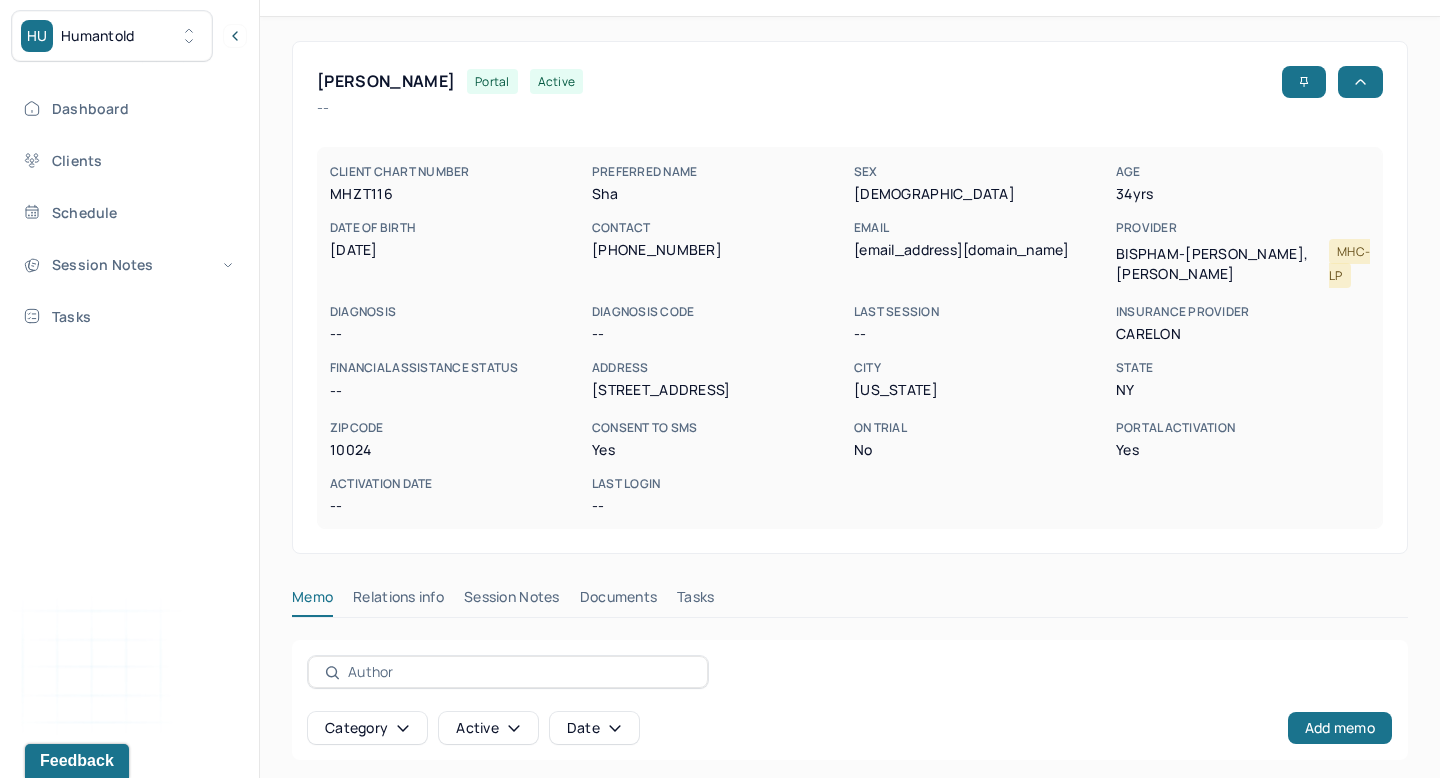 scroll, scrollTop: 0, scrollLeft: 0, axis: both 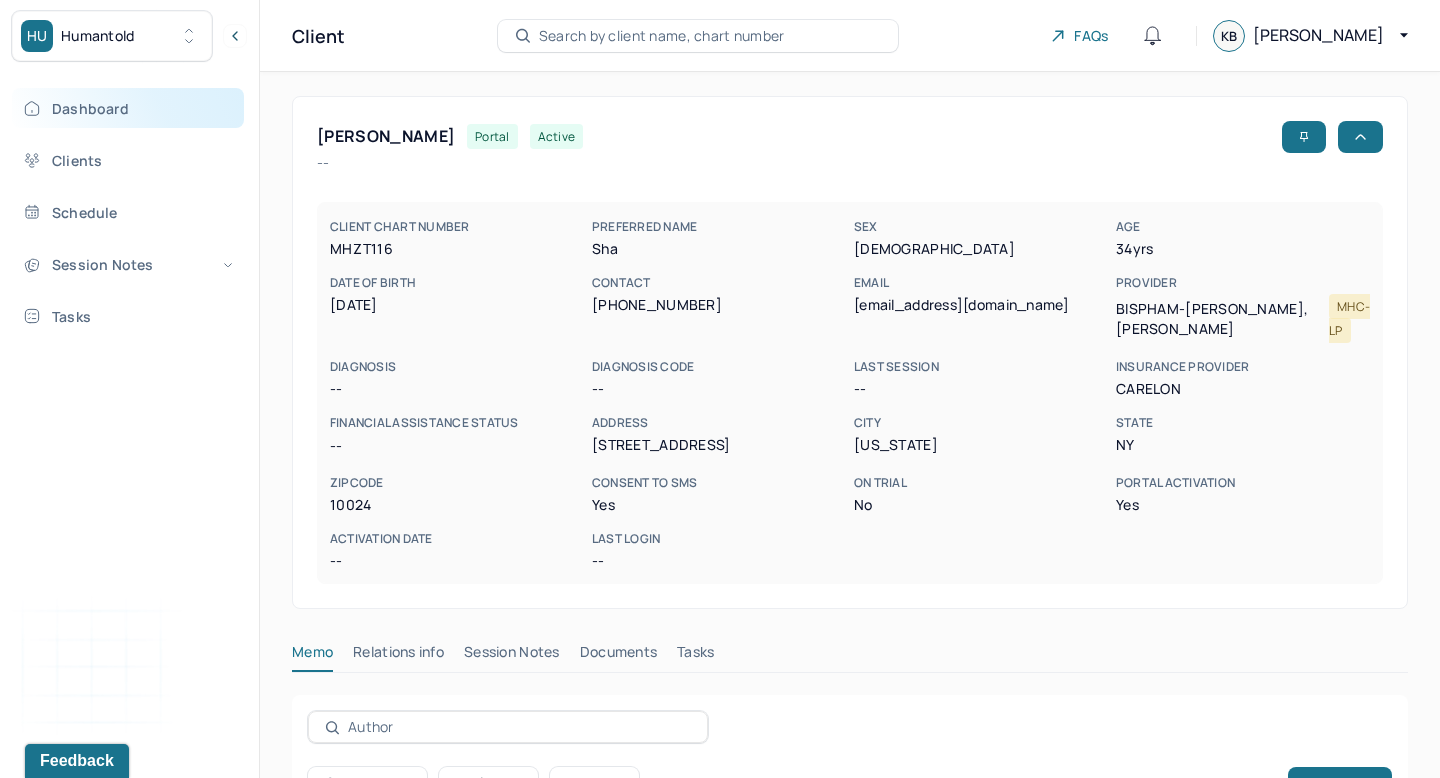 click on "Dashboard" at bounding box center (128, 108) 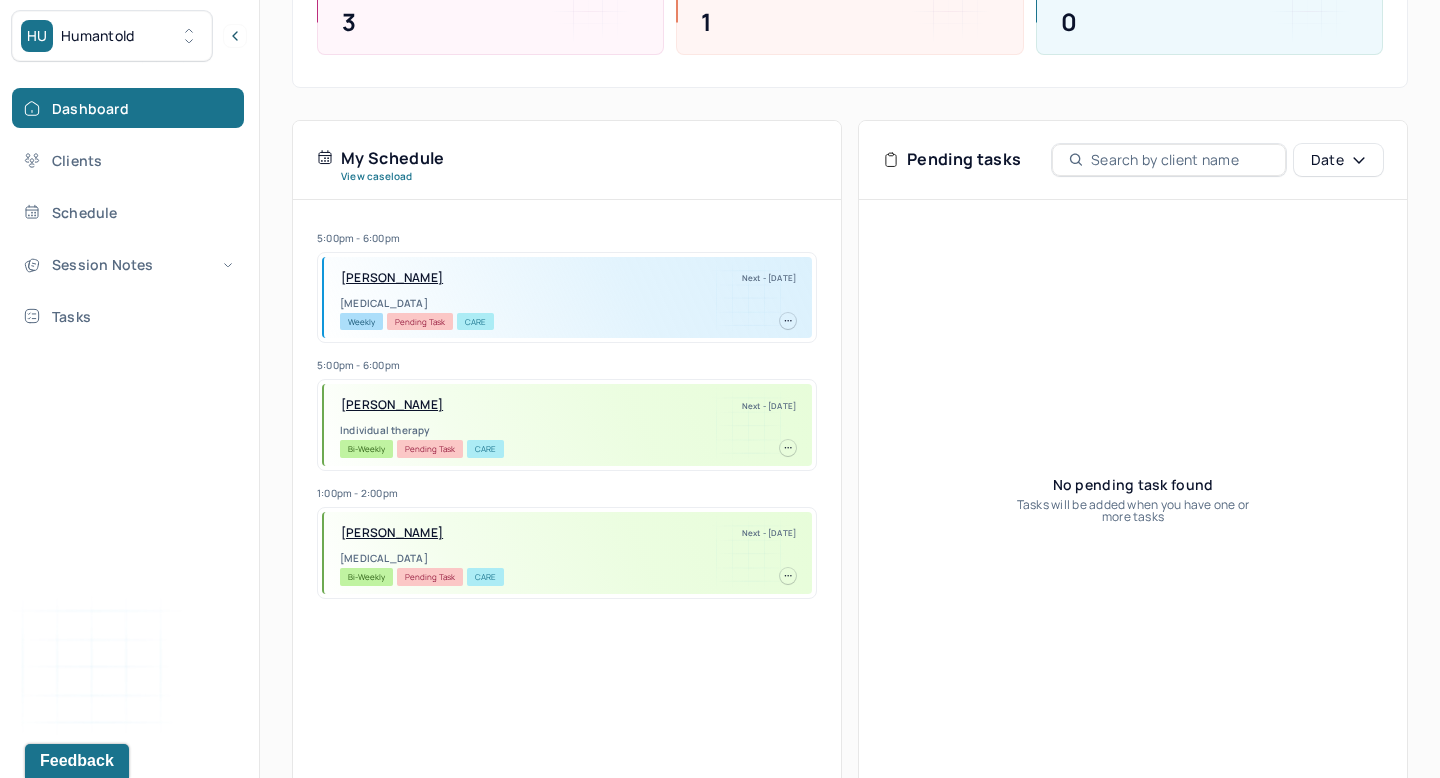 scroll, scrollTop: 319, scrollLeft: 0, axis: vertical 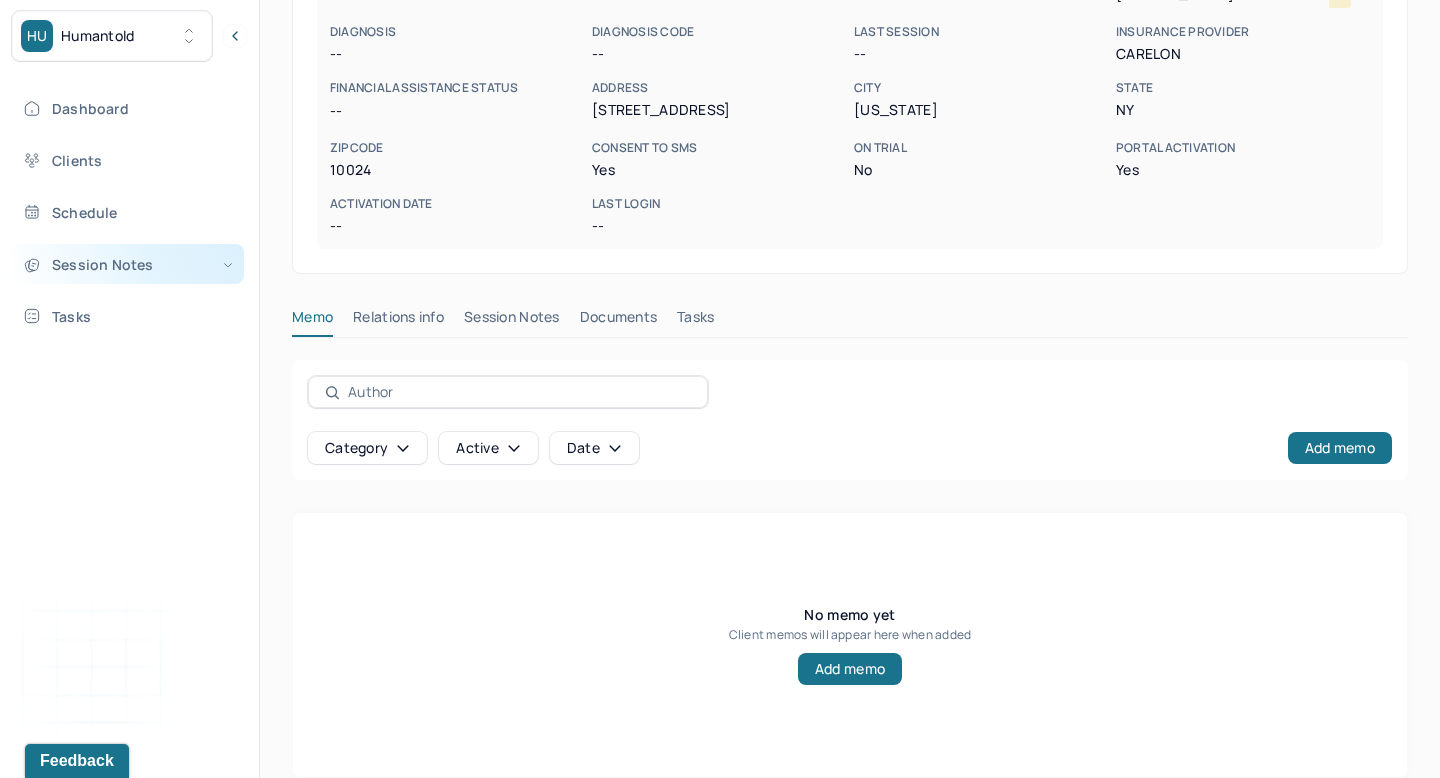 click on "Session Notes" at bounding box center (128, 264) 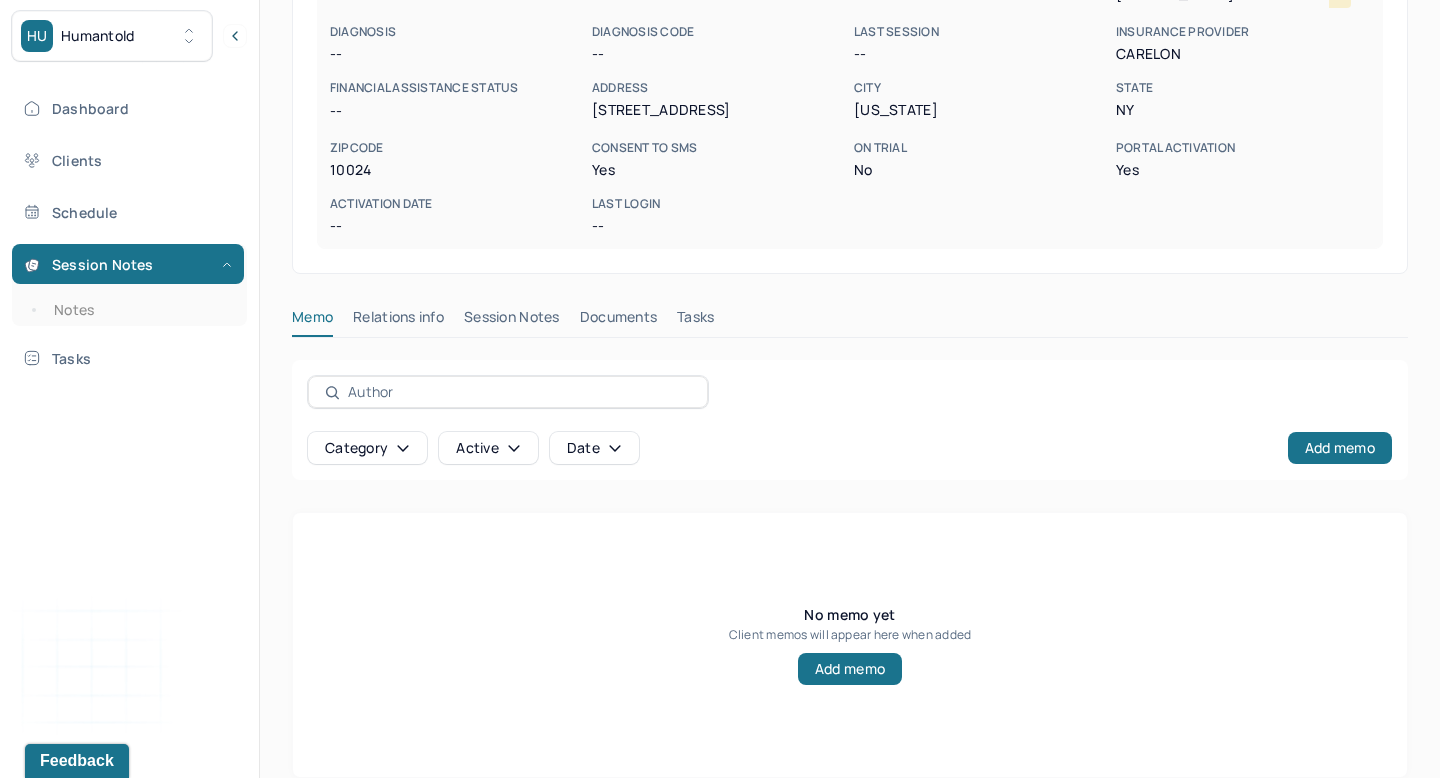 click on "Dashboard Clients Schedule Session Notes Notes Tasks" at bounding box center (129, 233) 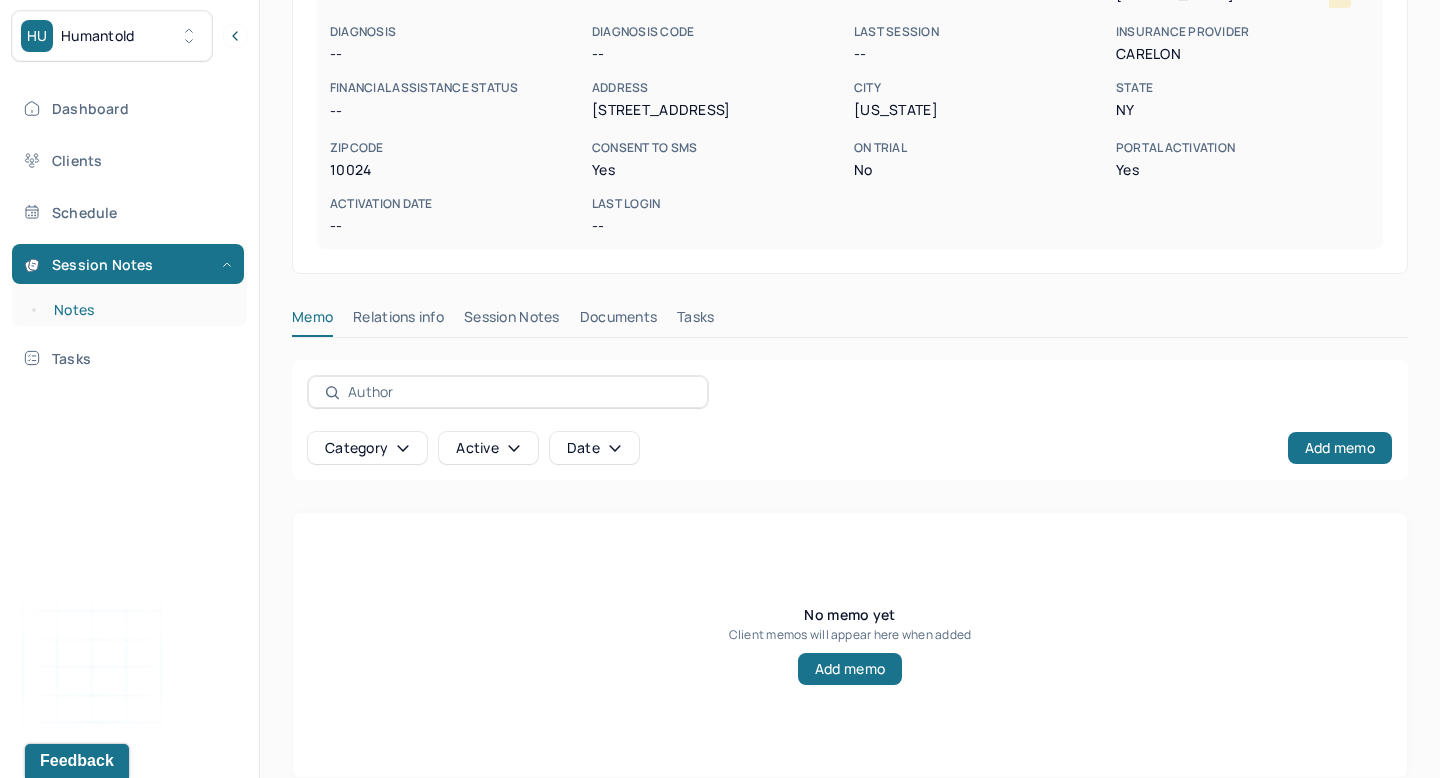 click on "Notes" at bounding box center [139, 310] 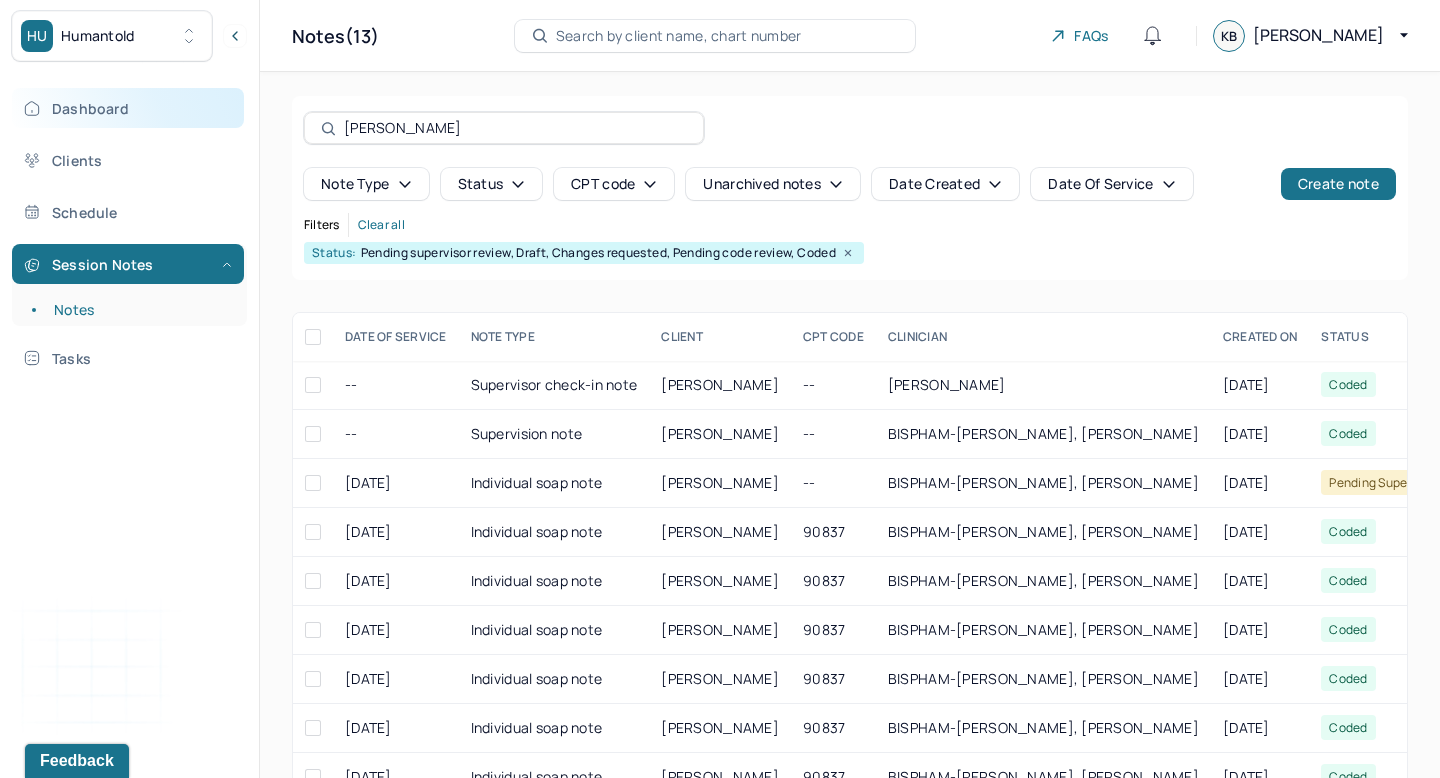 click on "Dashboard" at bounding box center [128, 108] 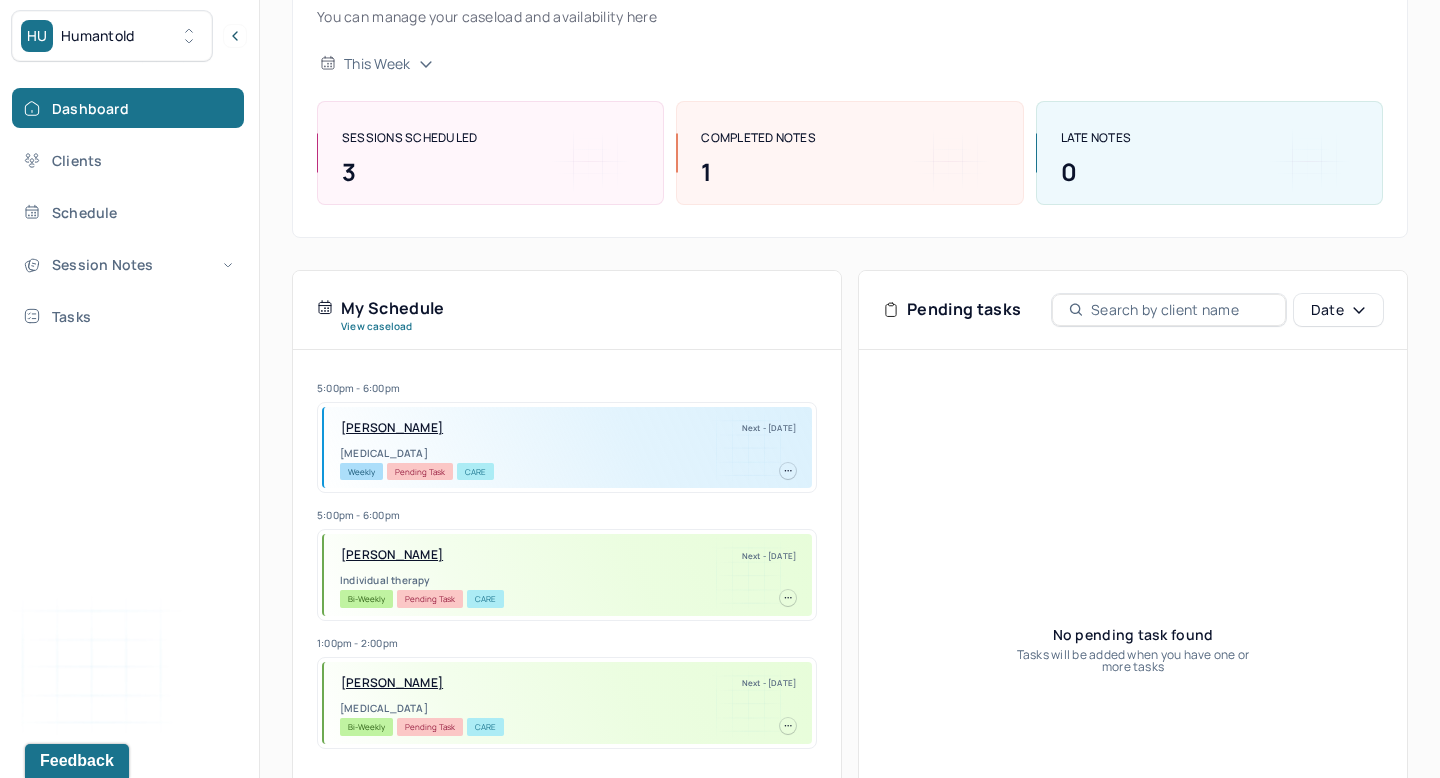 scroll, scrollTop: 165, scrollLeft: 0, axis: vertical 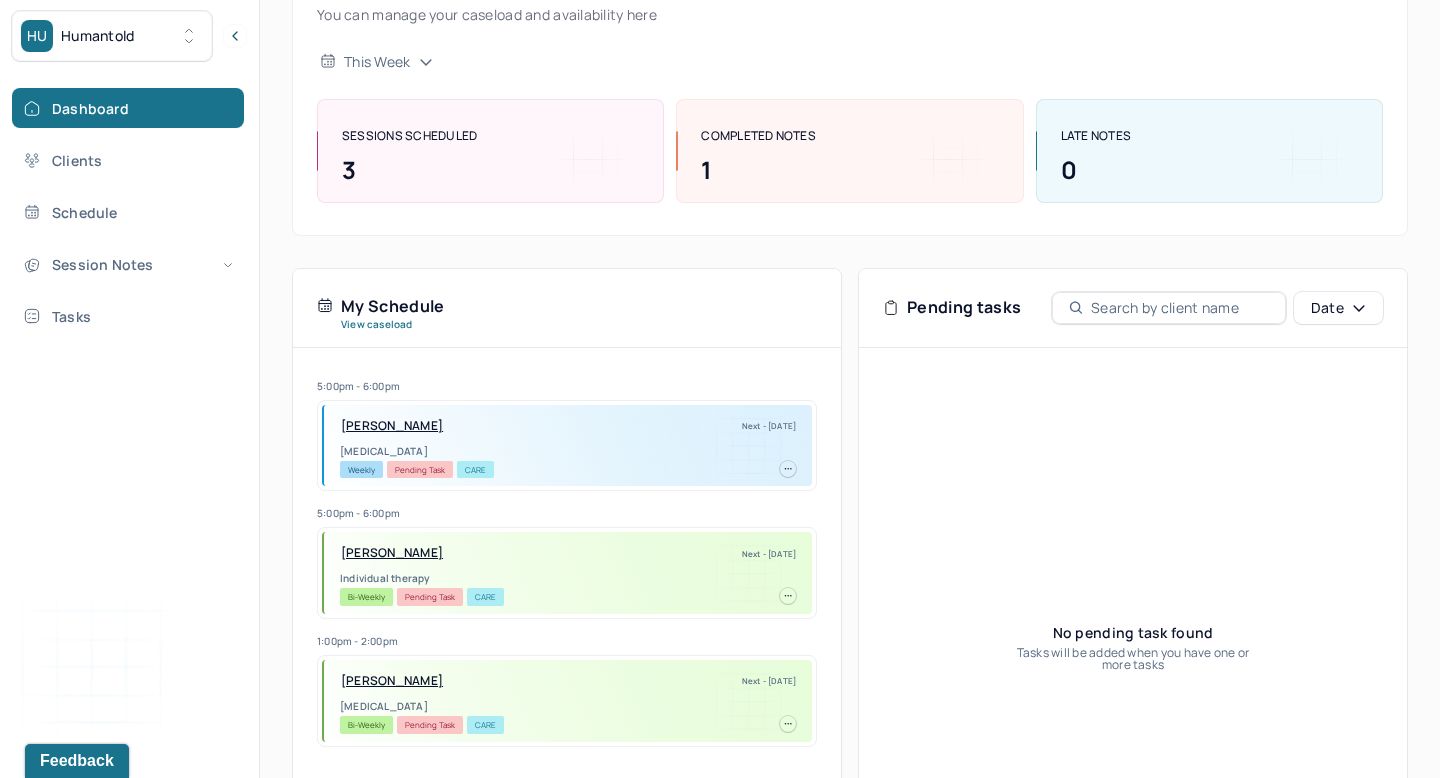 click on "[PERSON_NAME]" at bounding box center (392, 681) 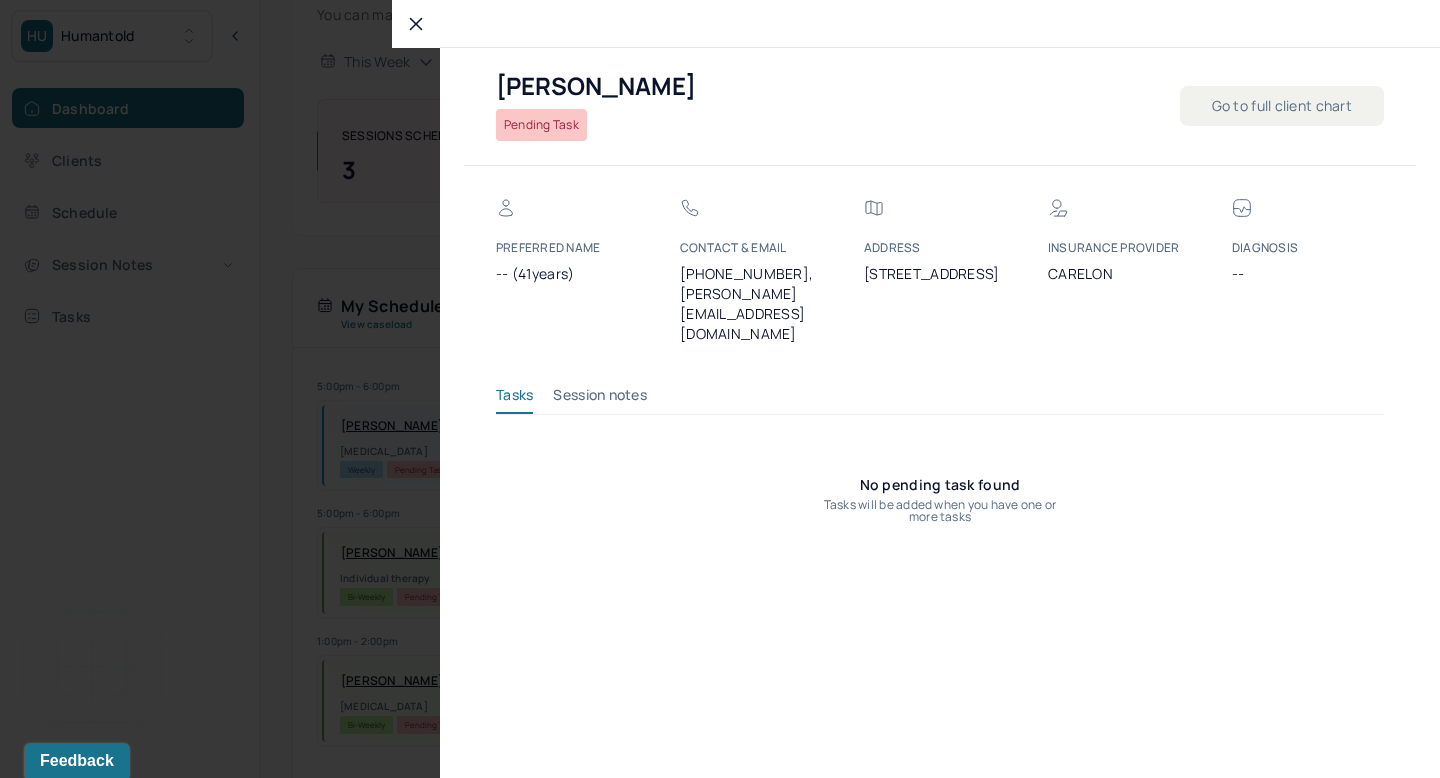 click on "Go to full client chart" at bounding box center (1282, 106) 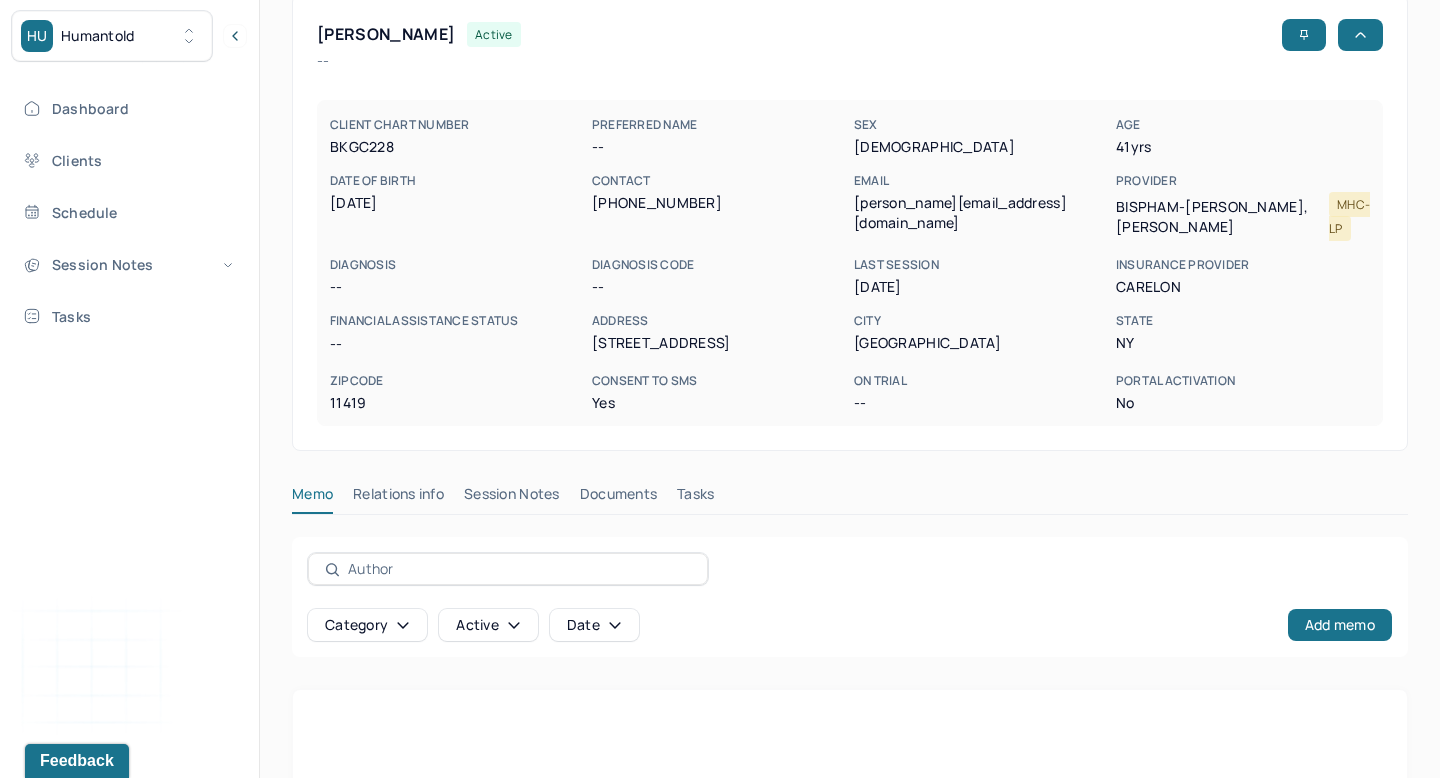 scroll, scrollTop: 0, scrollLeft: 0, axis: both 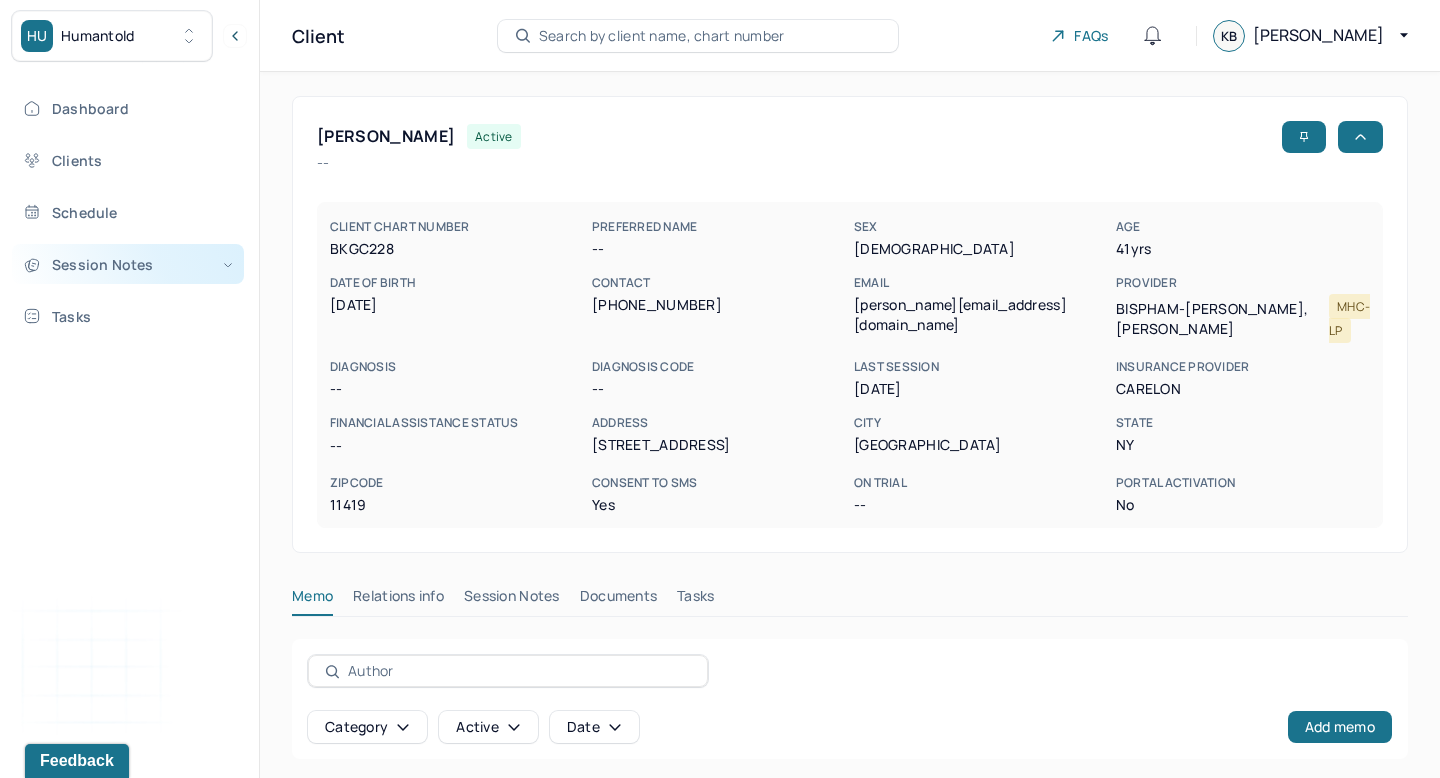 click on "Session Notes" at bounding box center (128, 264) 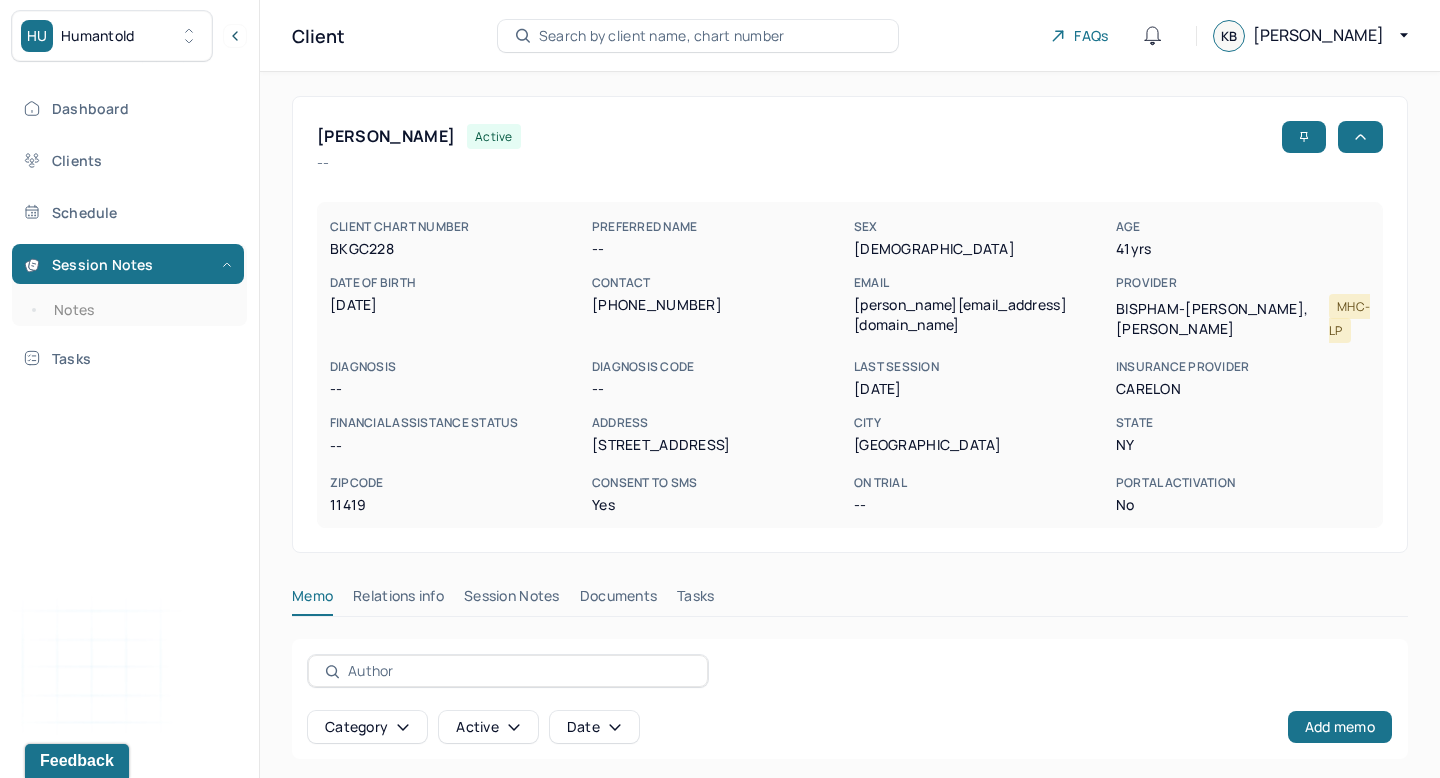 click on "Session Notes Notes" at bounding box center (129, 285) 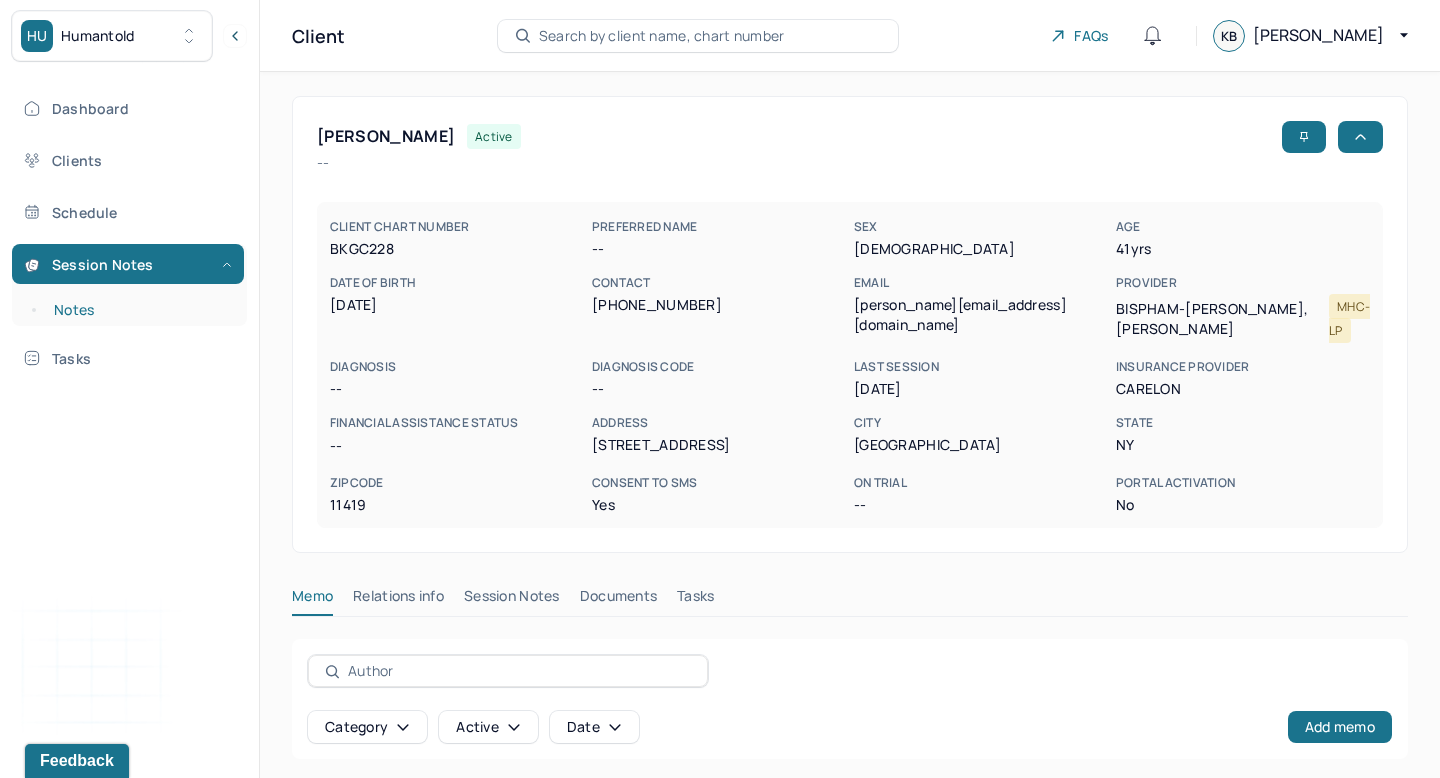 click on "Notes" at bounding box center [139, 310] 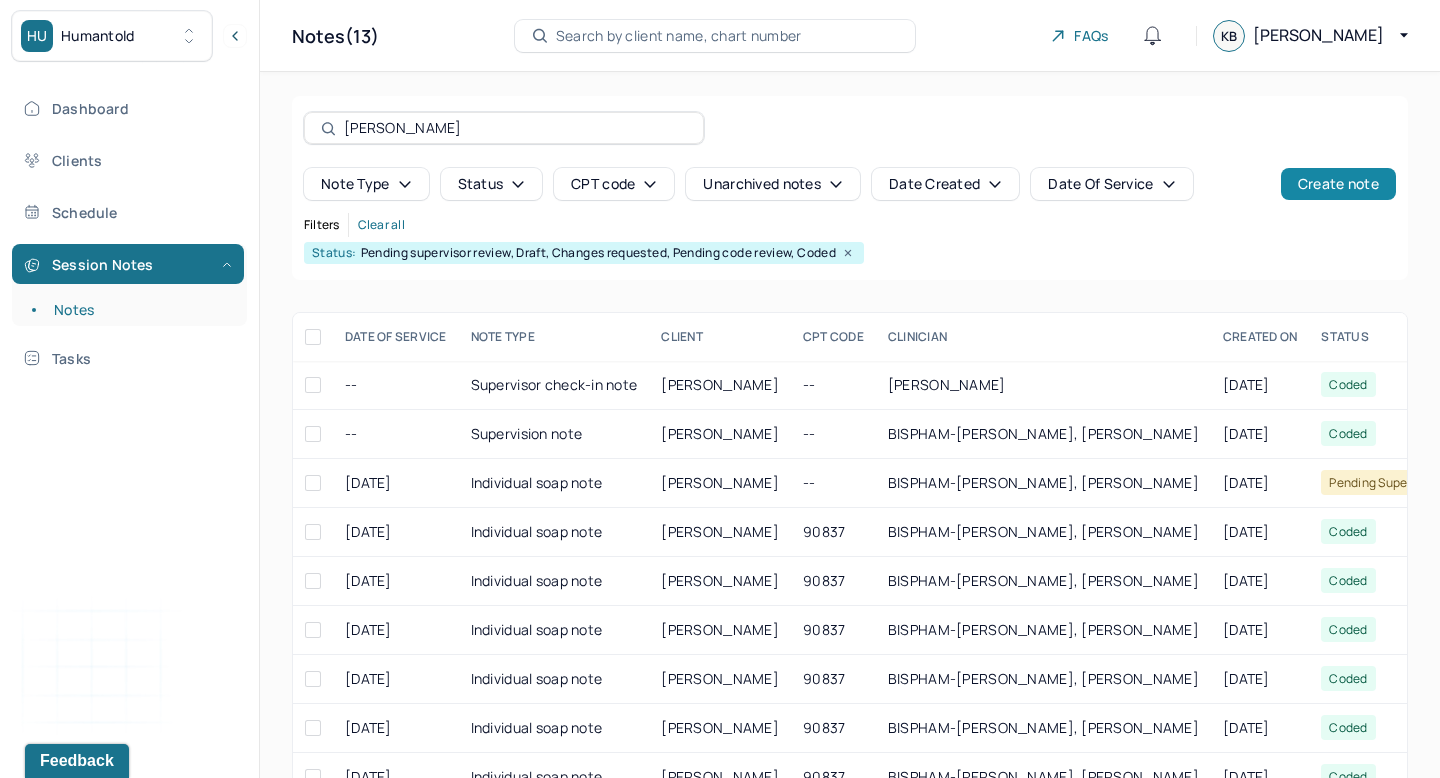 click on "Create note" at bounding box center (1338, 184) 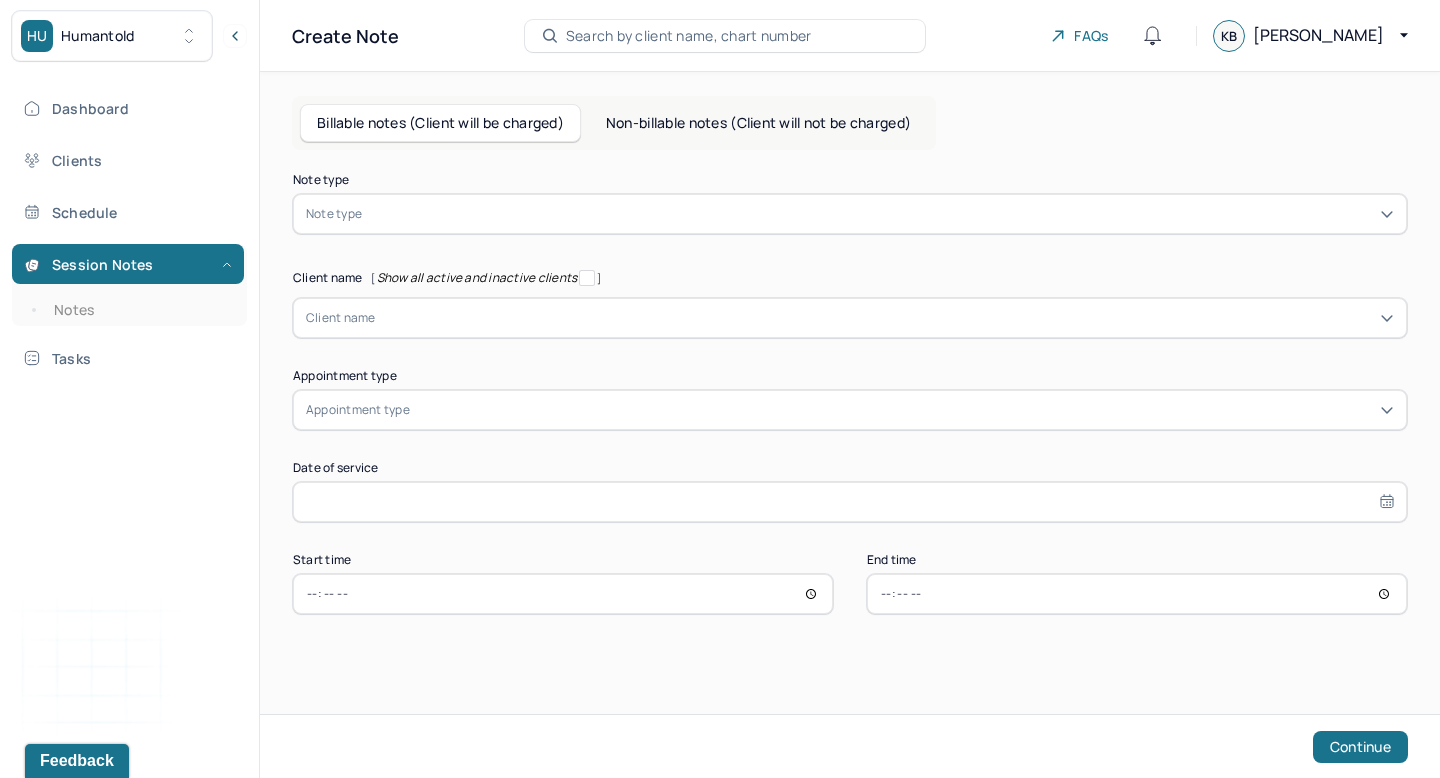 click at bounding box center [904, 410] 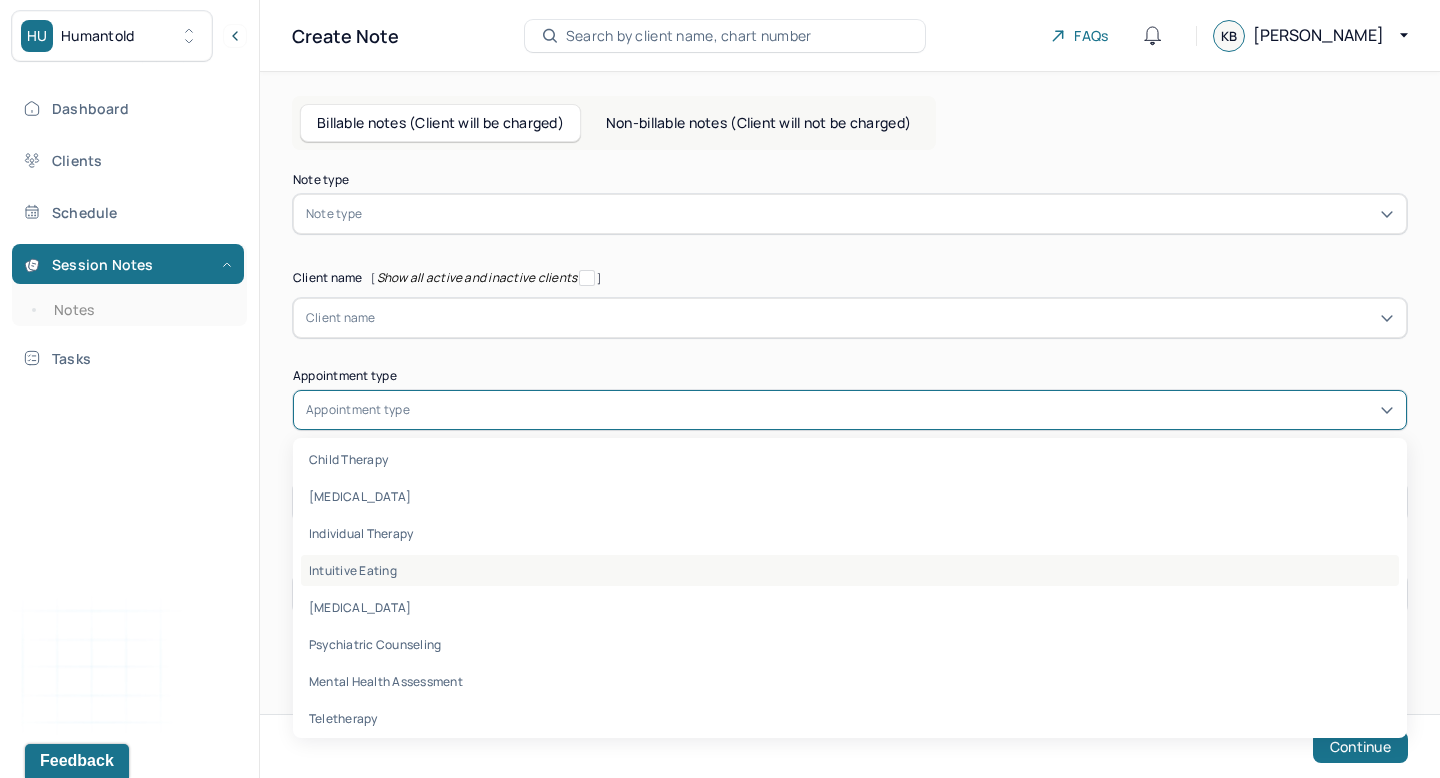 scroll, scrollTop: 0, scrollLeft: 0, axis: both 